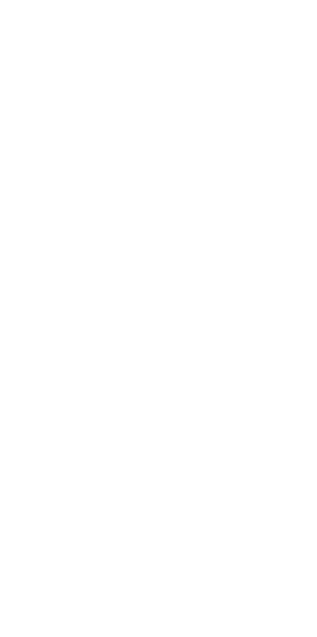 scroll, scrollTop: 0, scrollLeft: 0, axis: both 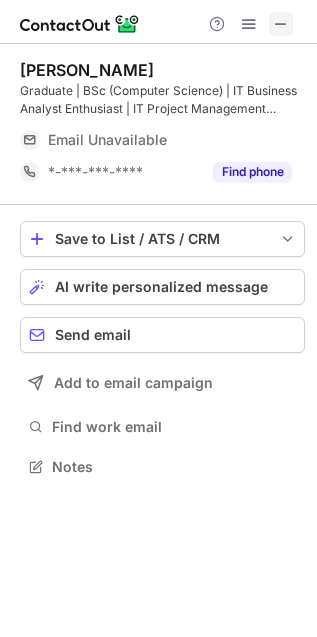 click at bounding box center [281, 24] 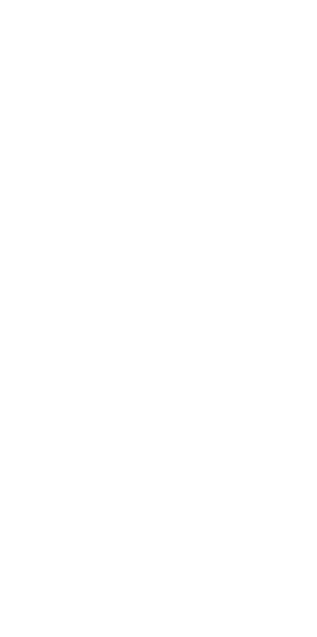 scroll, scrollTop: 0, scrollLeft: 0, axis: both 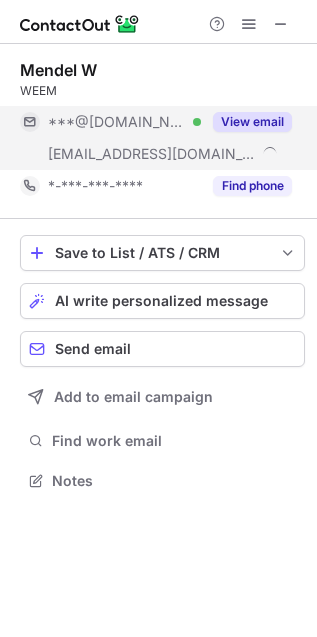 click on "View email" at bounding box center (252, 122) 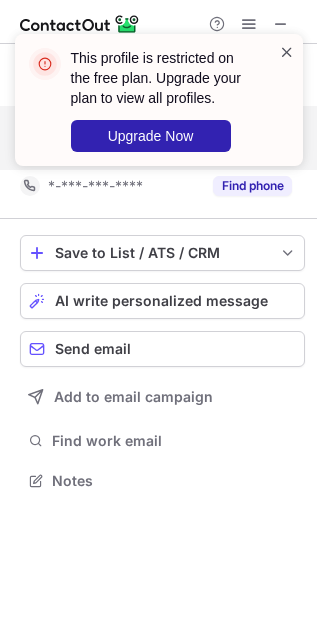 click at bounding box center (287, 52) 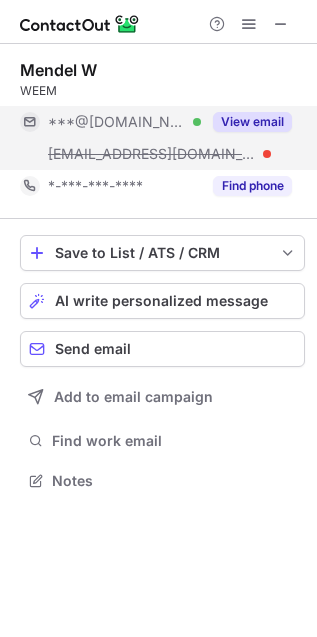 click on "This profile is restricted on the free plan. Upgrade your plan to view all profiles. Upgrade Now" at bounding box center (159, 108) 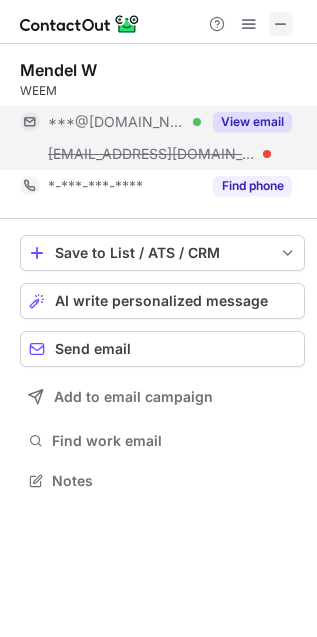 click at bounding box center [281, 24] 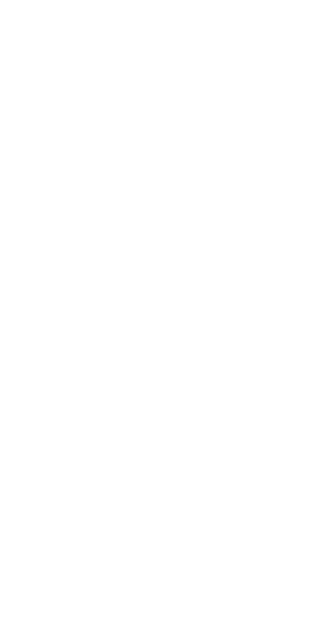 scroll, scrollTop: 0, scrollLeft: 0, axis: both 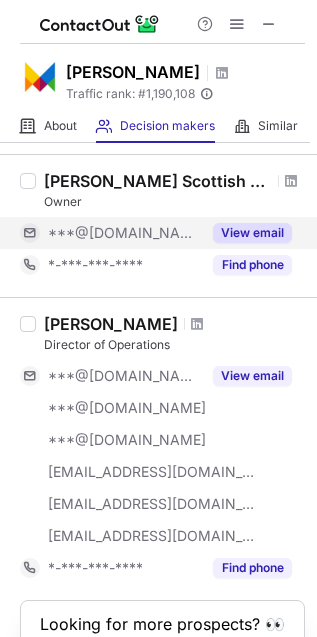 click on "View email" at bounding box center [252, 233] 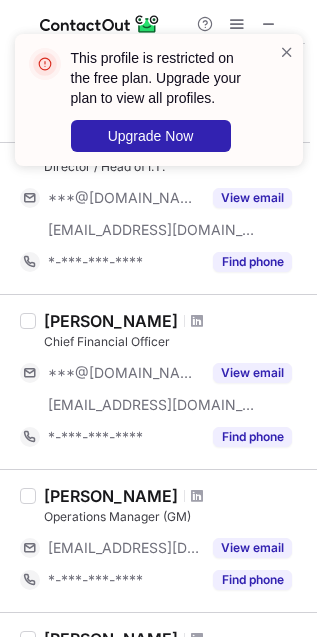 scroll, scrollTop: 0, scrollLeft: 0, axis: both 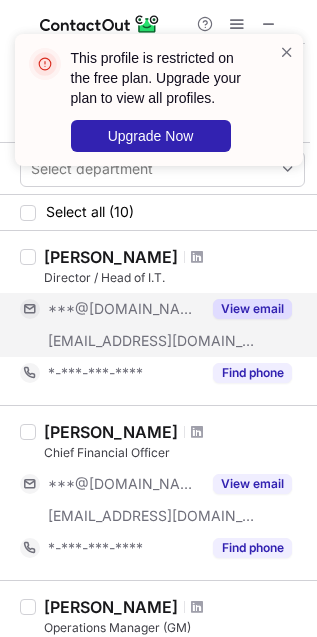 click on "View email" at bounding box center [252, 309] 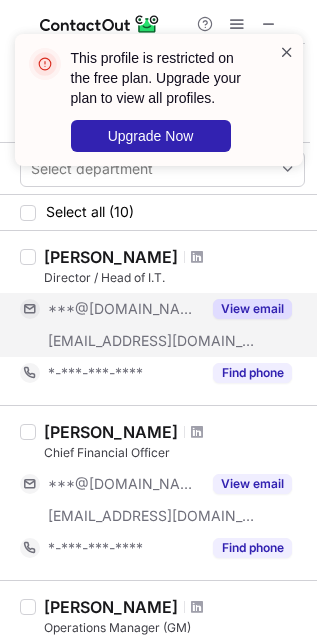 click at bounding box center [287, 52] 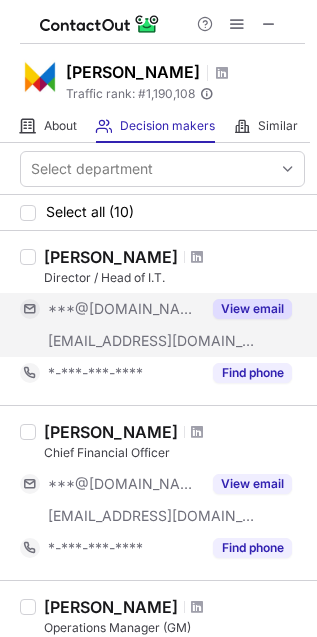 click on "This profile is restricted on the free plan. Upgrade your plan to view all profiles. Upgrade Now" at bounding box center (159, 108) 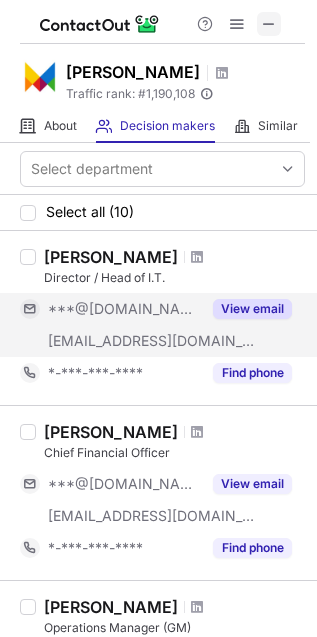 click at bounding box center (269, 24) 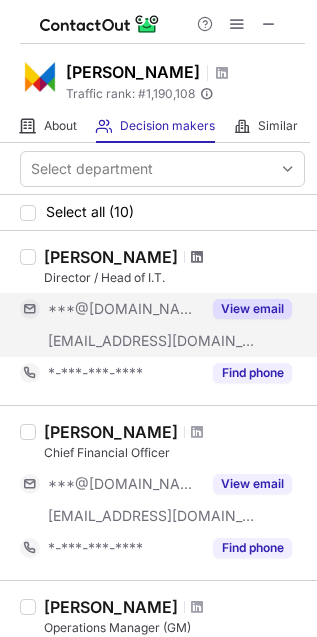 click at bounding box center [197, 257] 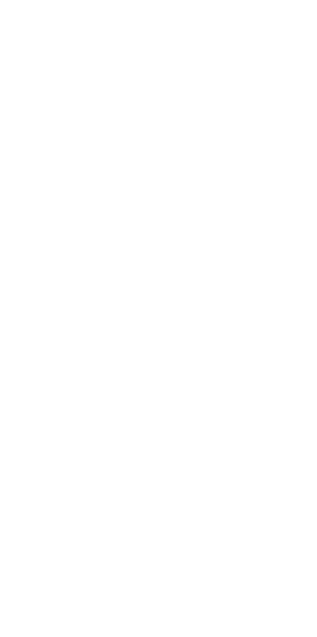 scroll, scrollTop: 0, scrollLeft: 0, axis: both 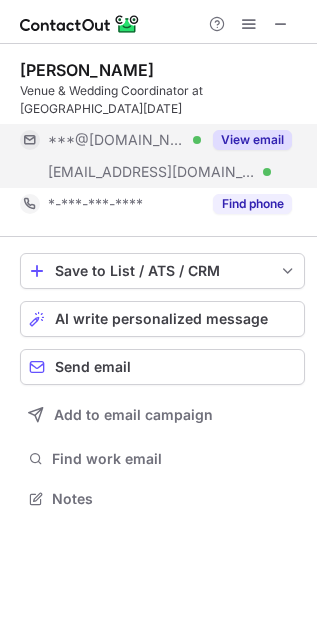 click on "View email" at bounding box center [246, 140] 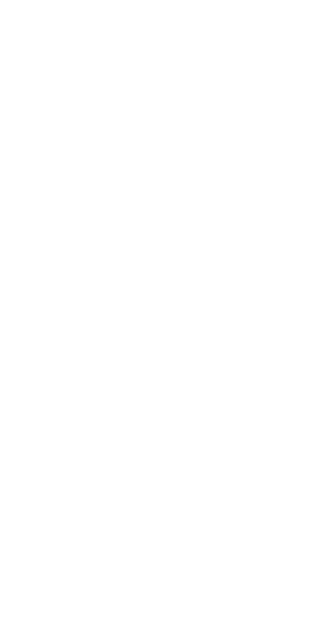 scroll, scrollTop: 0, scrollLeft: 0, axis: both 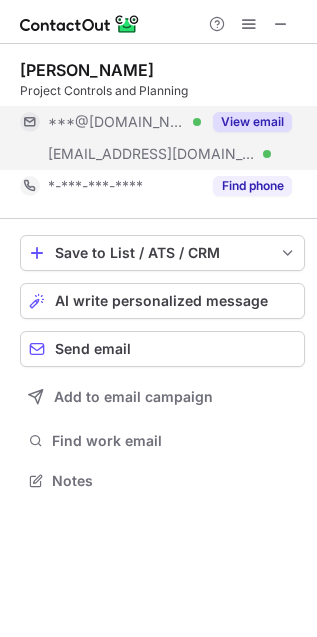 click on "View email" at bounding box center [252, 122] 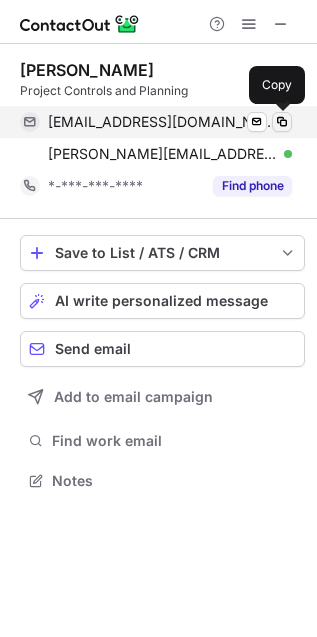 click at bounding box center [282, 122] 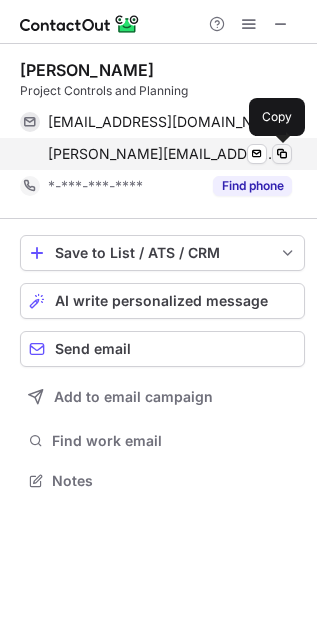 click at bounding box center (282, 154) 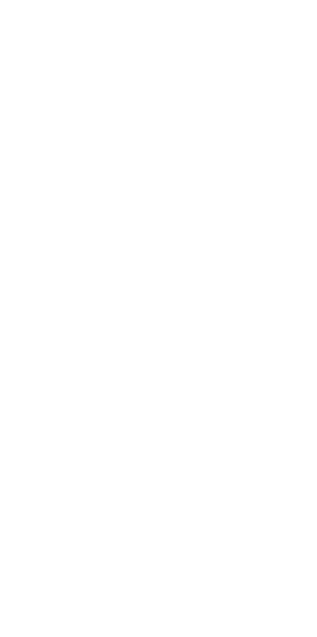 scroll, scrollTop: 0, scrollLeft: 0, axis: both 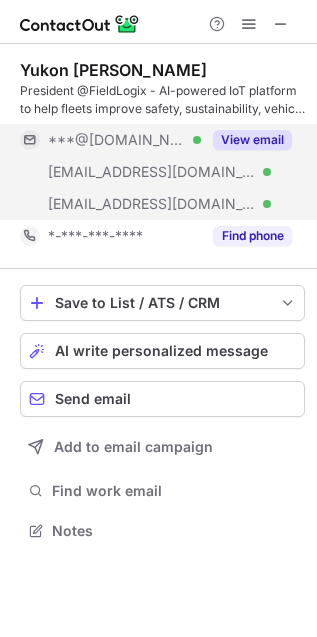 click on "View email" at bounding box center [252, 140] 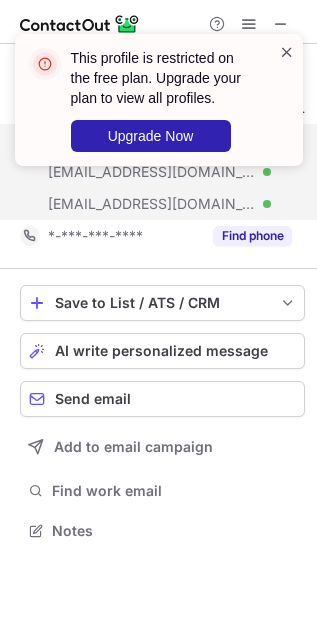 click at bounding box center [287, 52] 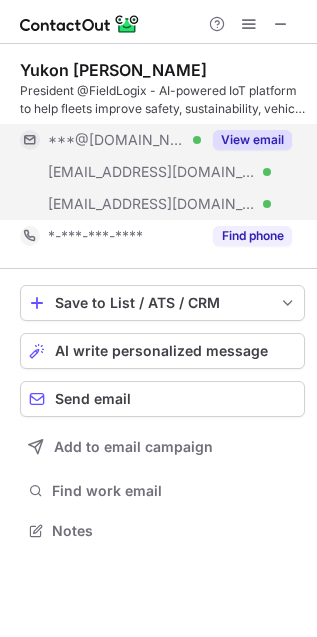 click on "This profile is restricted on the free plan. Upgrade your plan to view all profiles. Upgrade Now" at bounding box center (159, 108) 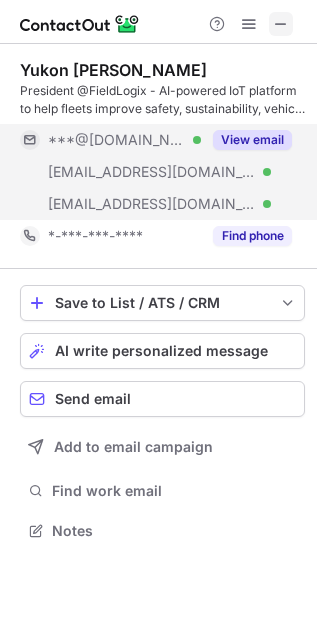 click at bounding box center [281, 24] 